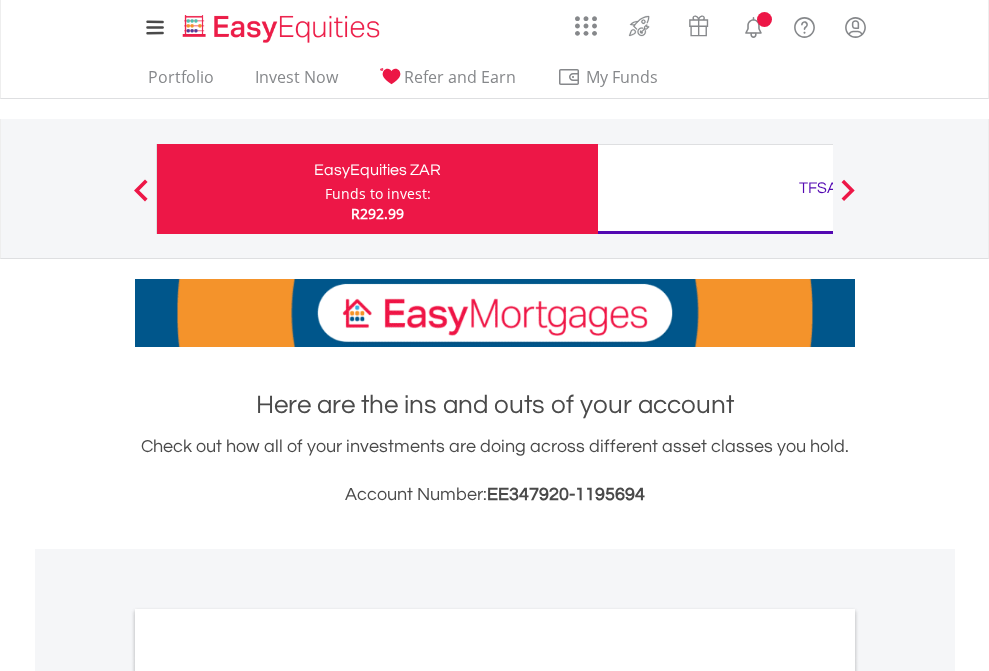 scroll, scrollTop: 0, scrollLeft: 0, axis: both 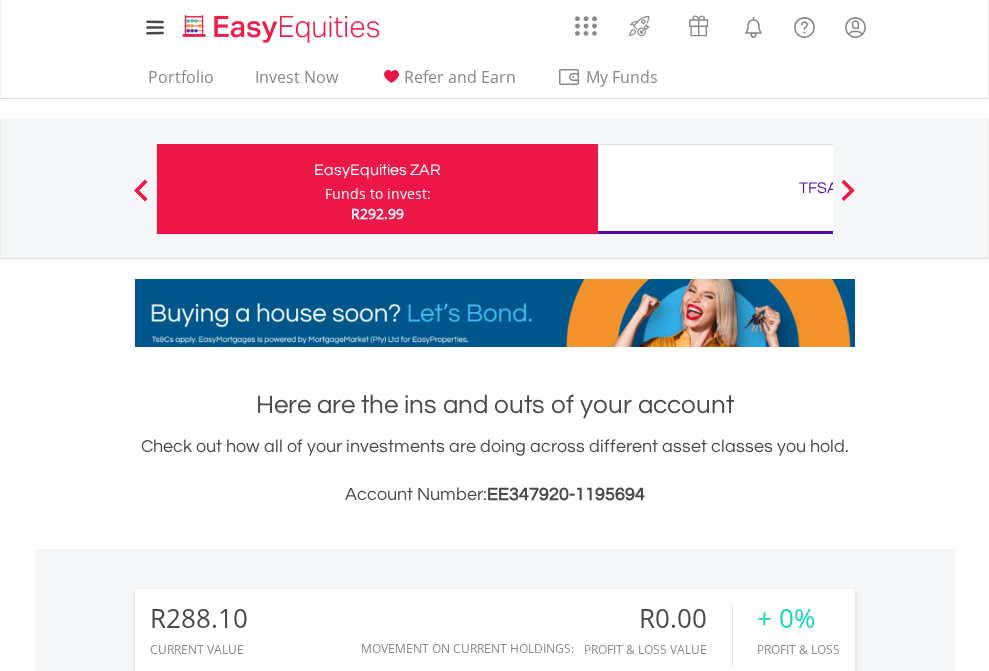 click on "Funds to invest:" at bounding box center (378, 194) 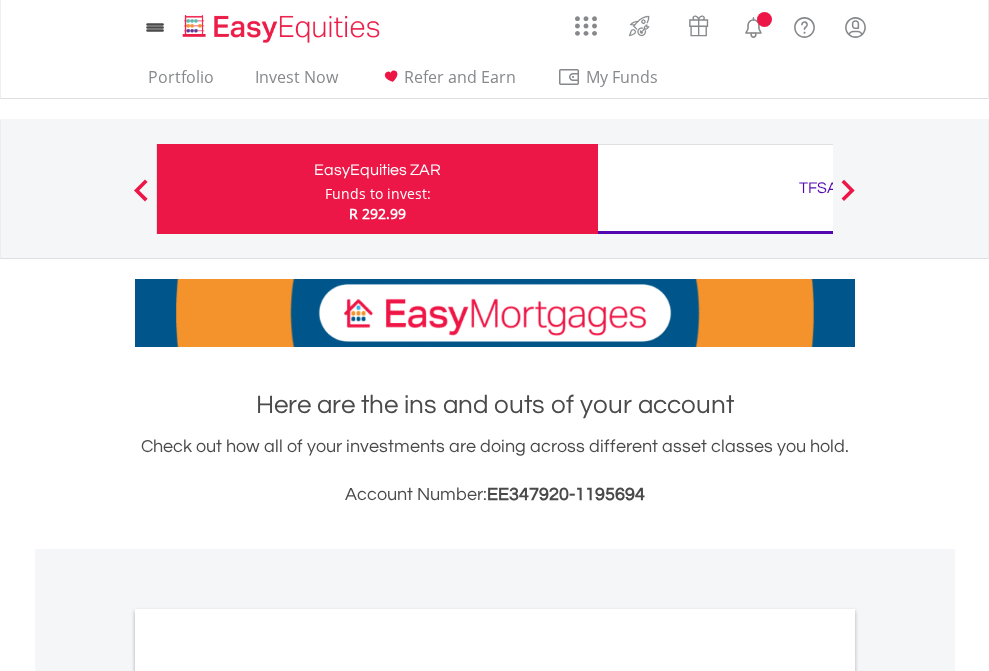 scroll, scrollTop: 0, scrollLeft: 0, axis: both 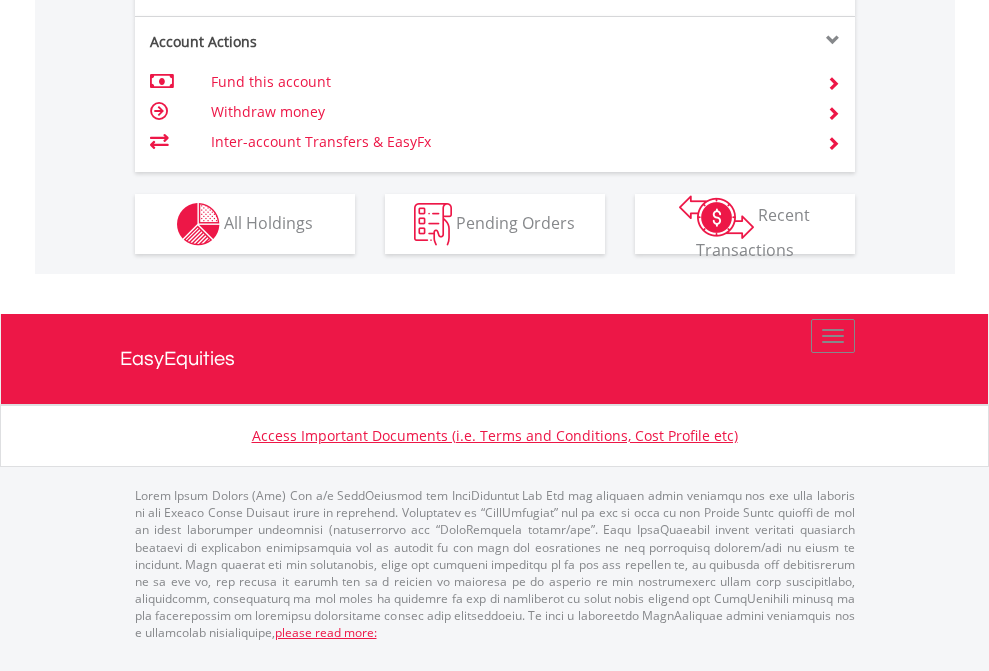 click on "Investment types" at bounding box center (706, -337) 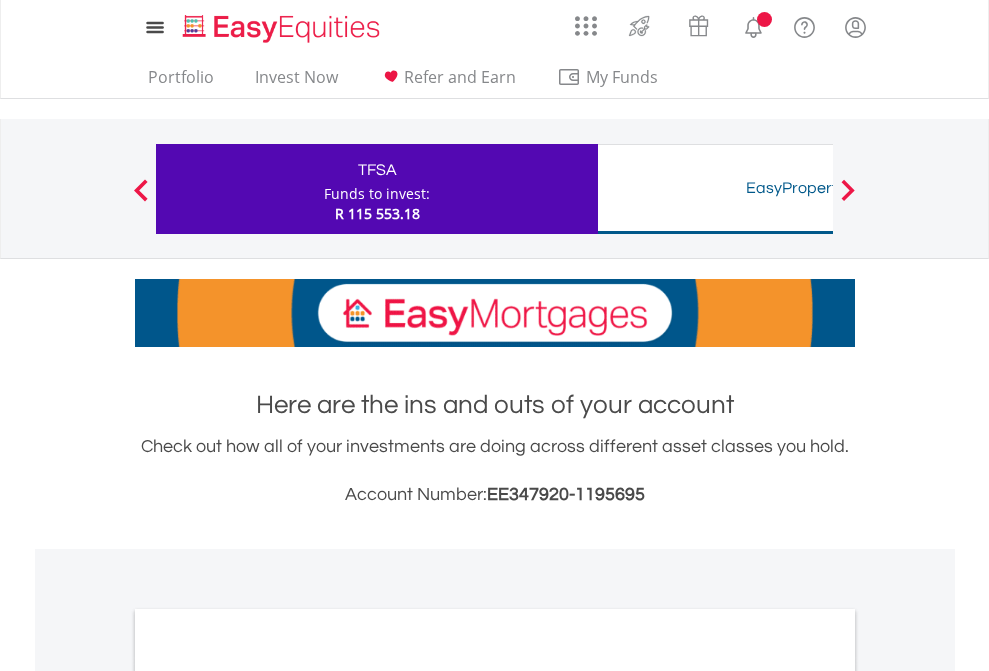 scroll, scrollTop: 0, scrollLeft: 0, axis: both 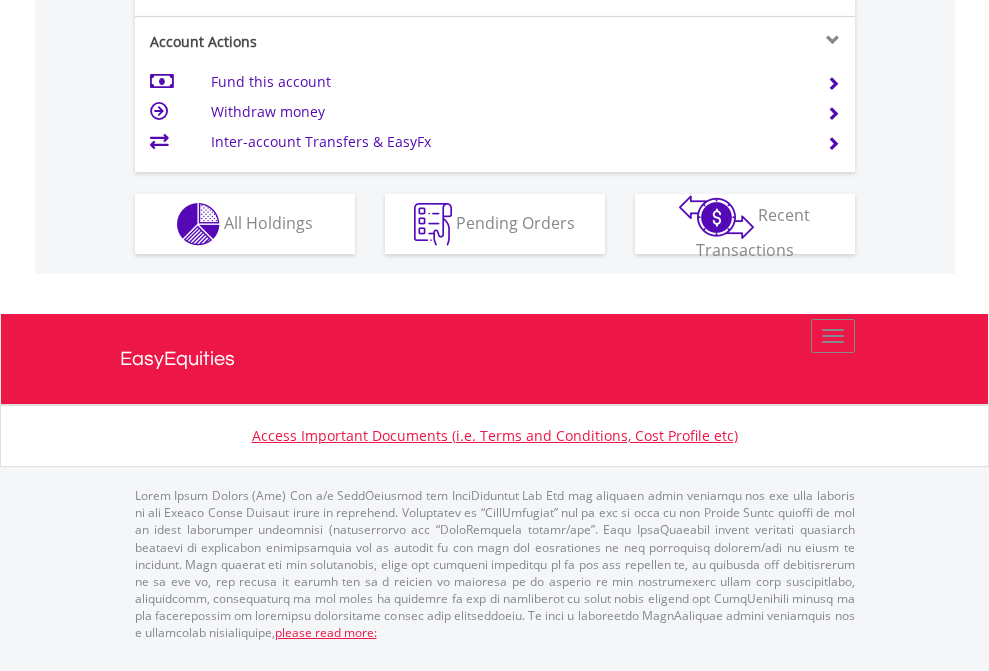 click on "Investment types" at bounding box center [706, -337] 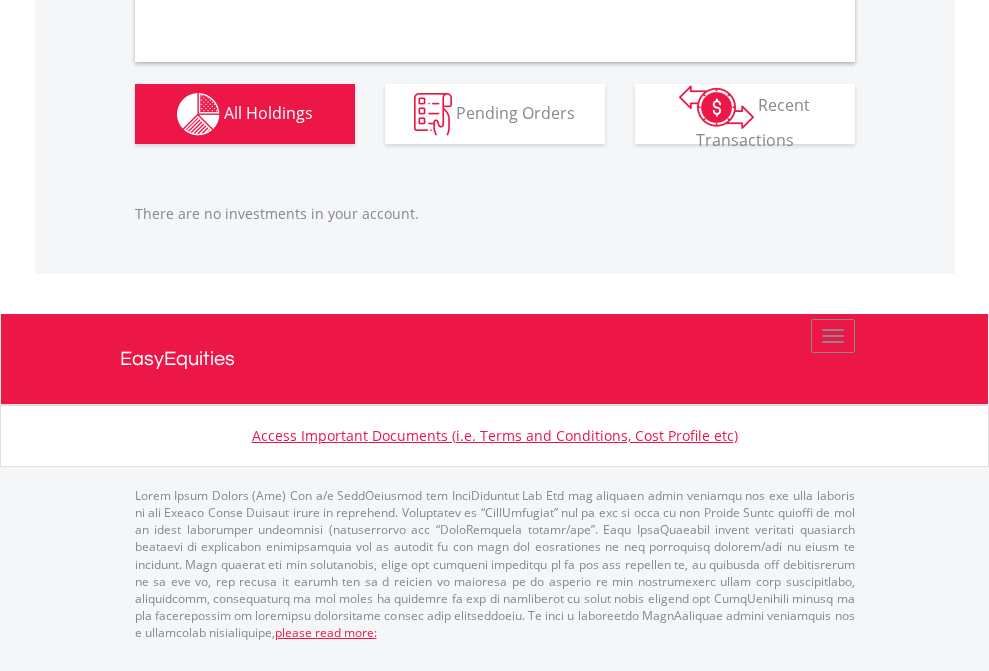 scroll, scrollTop: 2027, scrollLeft: 0, axis: vertical 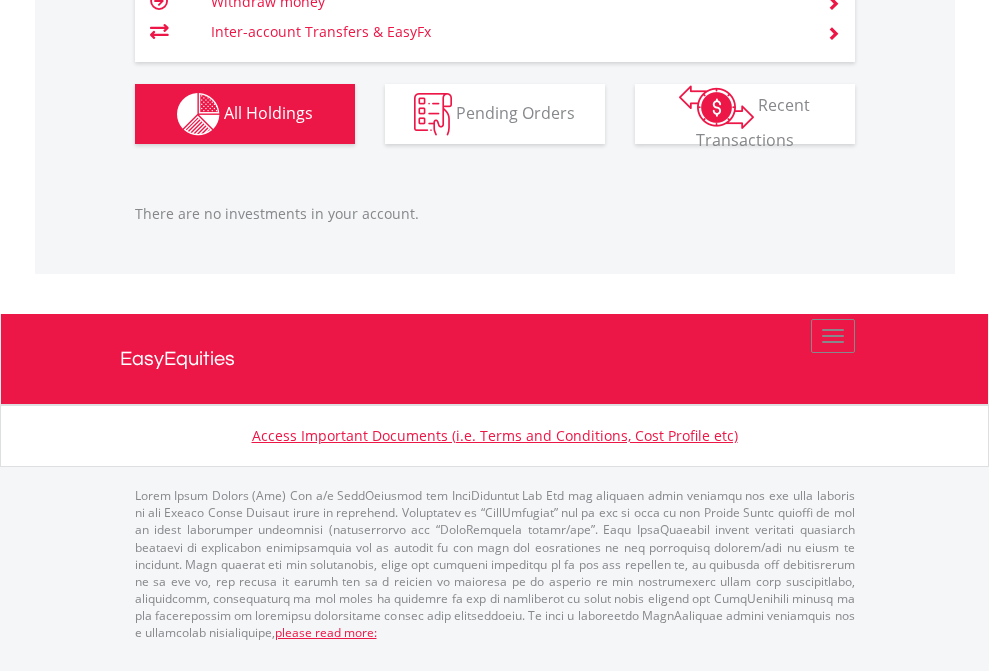 click on "TFSA" at bounding box center [818, -1206] 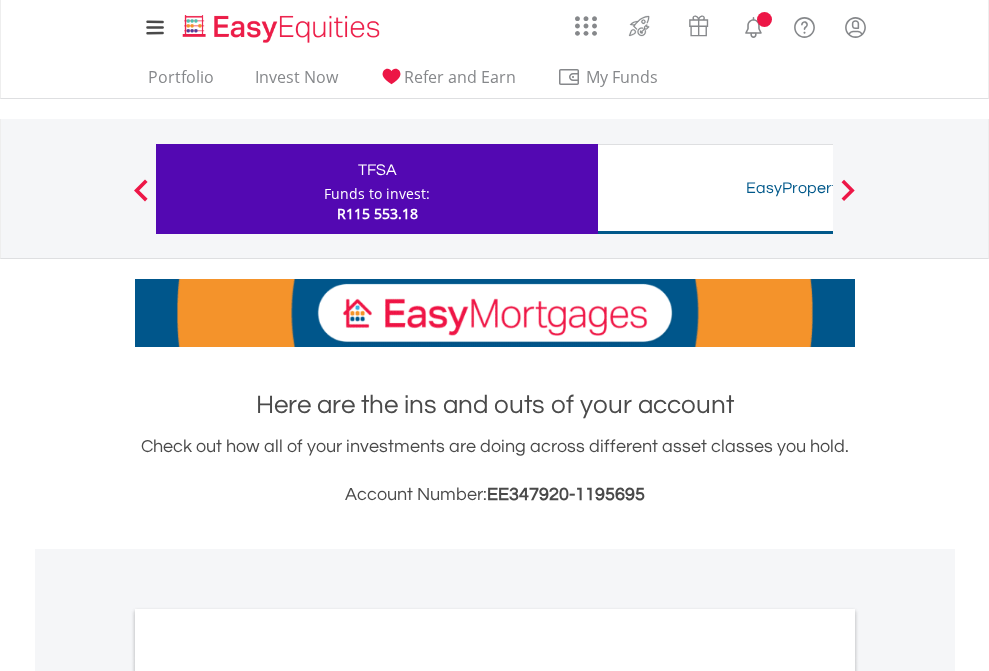scroll, scrollTop: 0, scrollLeft: 0, axis: both 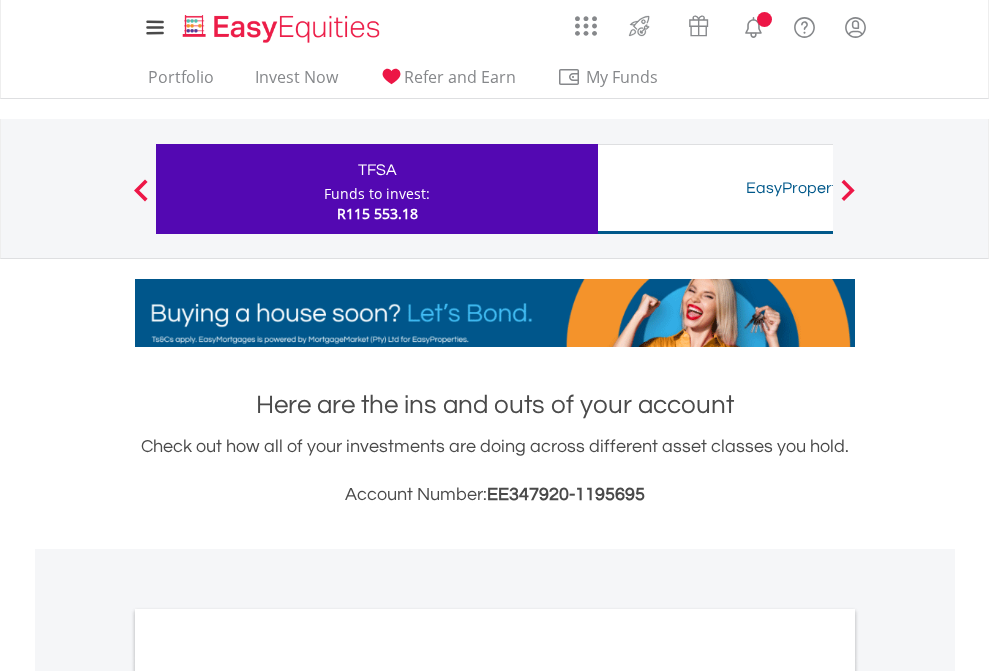 click on "All Holdings" at bounding box center (268, 1096) 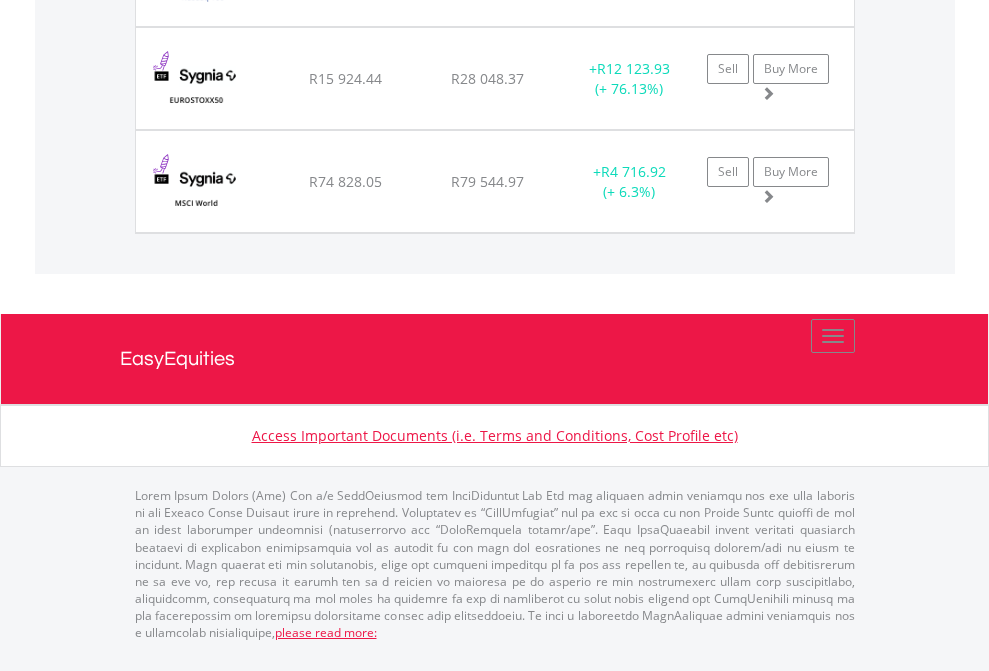 scroll, scrollTop: 2305, scrollLeft: 0, axis: vertical 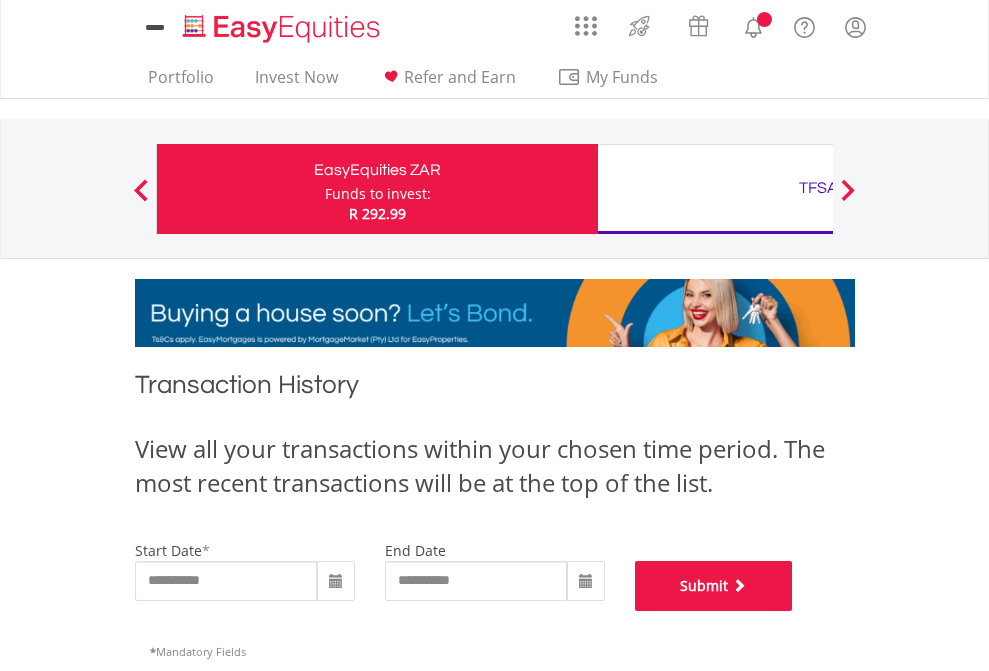 click on "Submit" at bounding box center [714, 586] 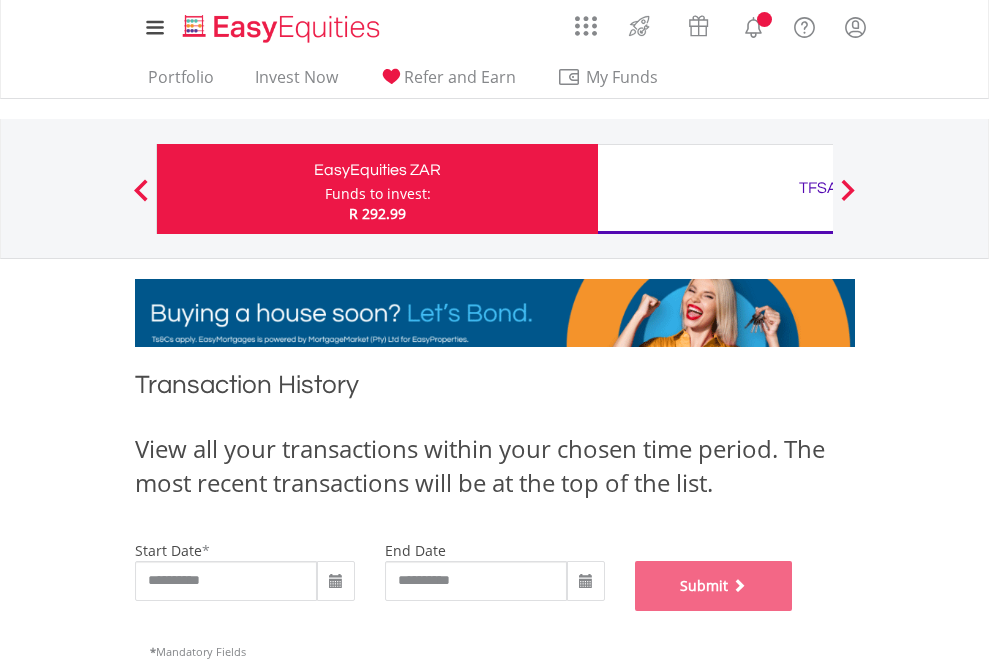 scroll, scrollTop: 811, scrollLeft: 0, axis: vertical 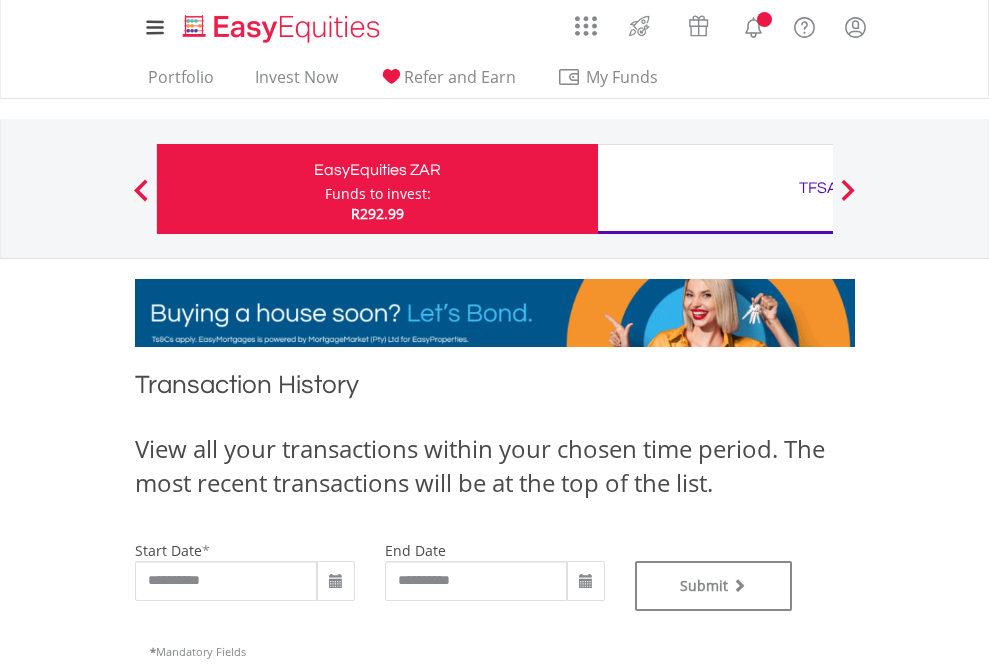 click on "TFSA" at bounding box center [818, 188] 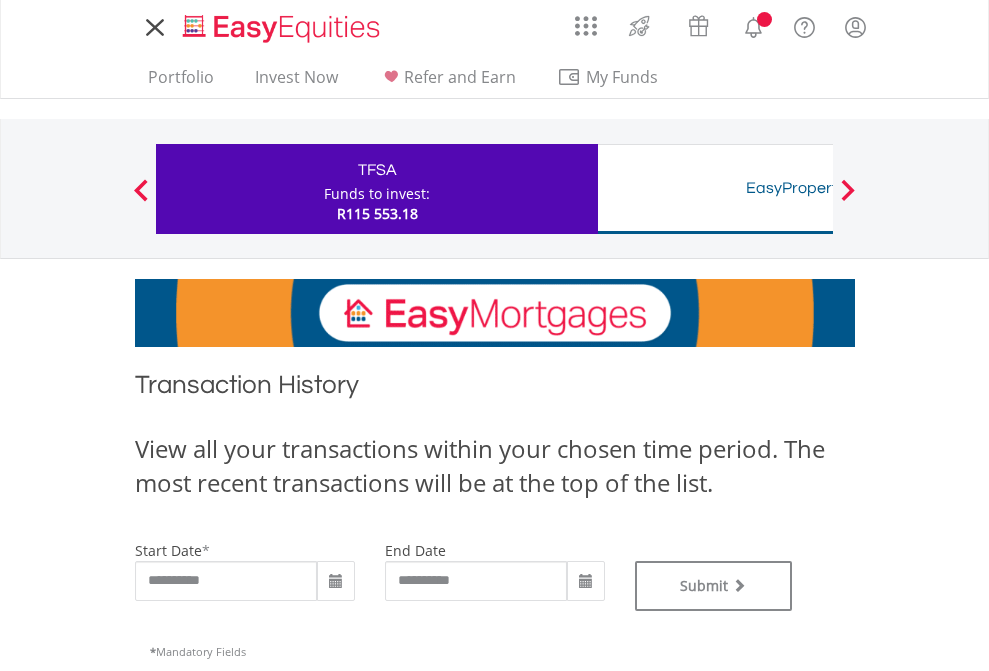 scroll, scrollTop: 0, scrollLeft: 0, axis: both 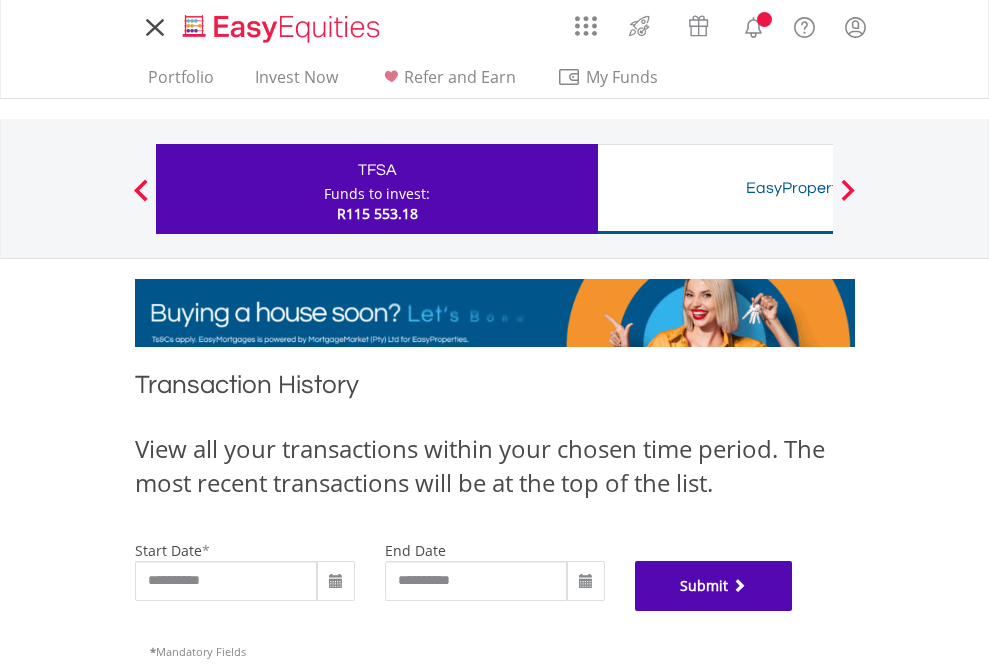 click on "Submit" at bounding box center [714, 586] 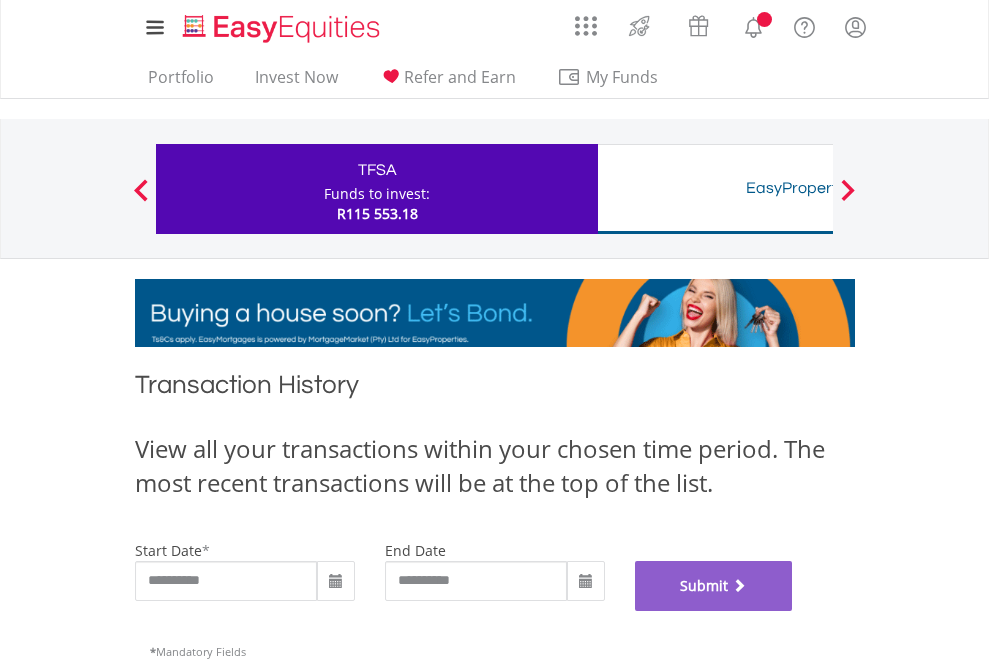scroll, scrollTop: 811, scrollLeft: 0, axis: vertical 